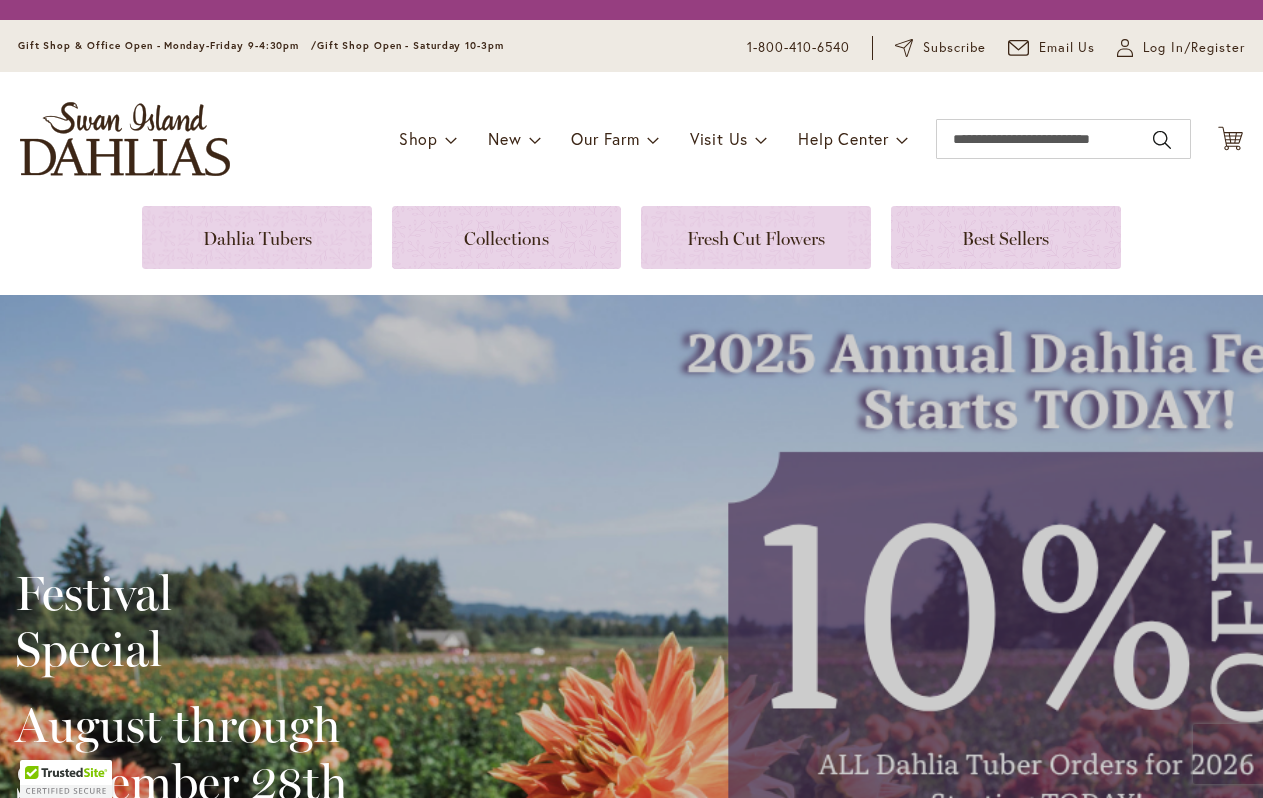 scroll, scrollTop: 0, scrollLeft: 0, axis: both 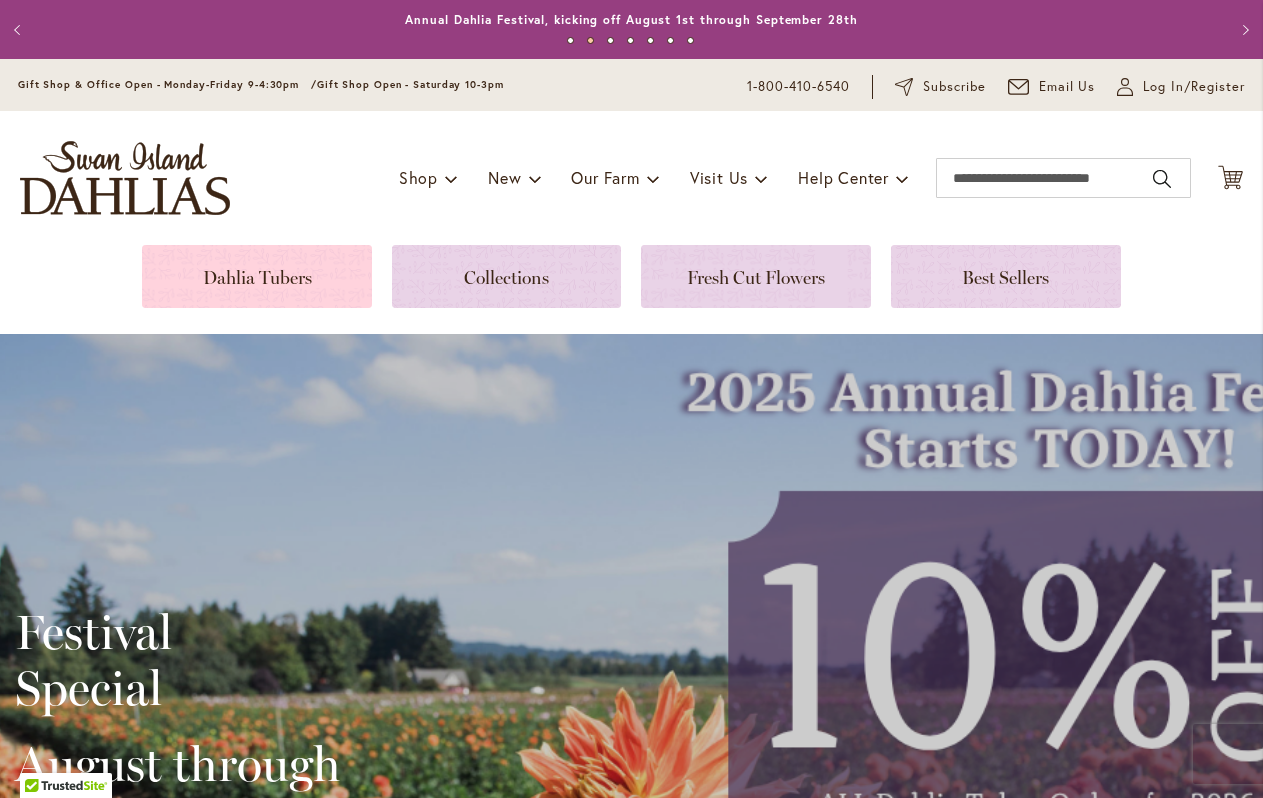 click at bounding box center (257, 276) 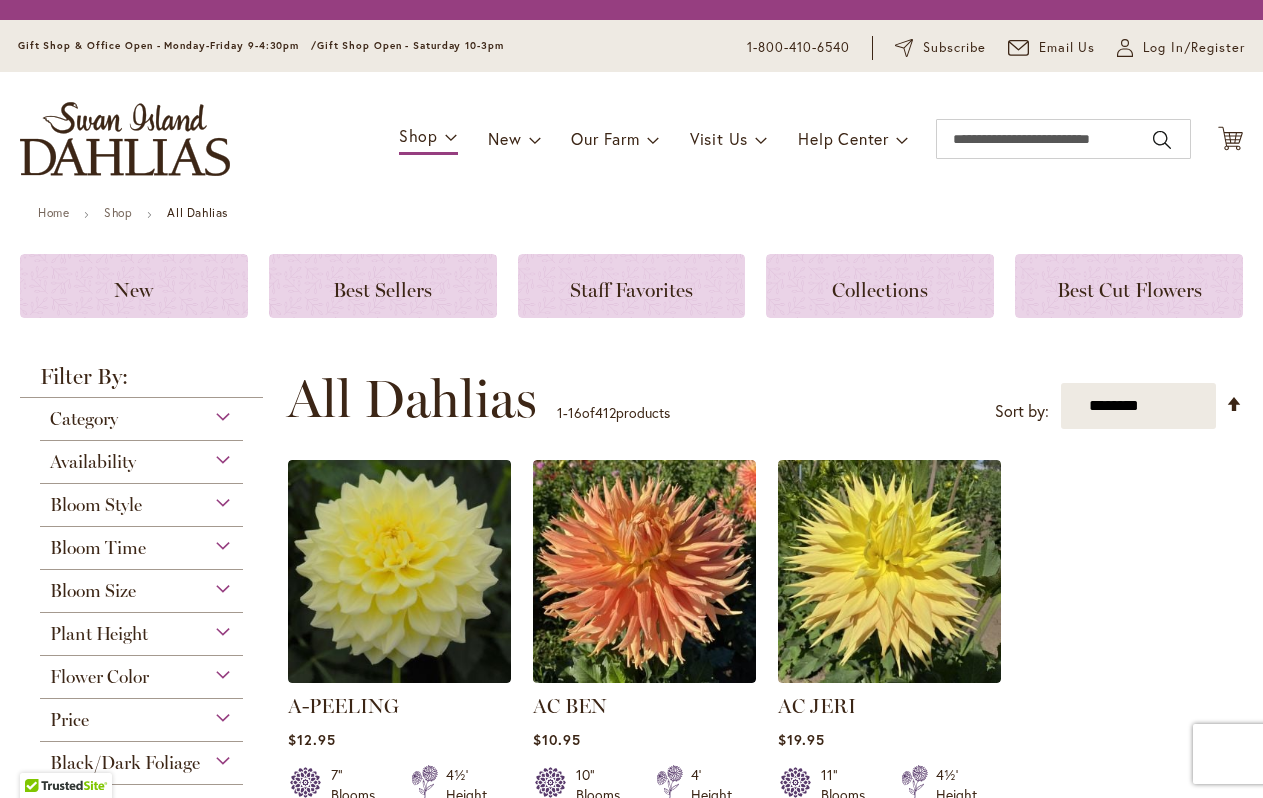 scroll, scrollTop: 0, scrollLeft: 0, axis: both 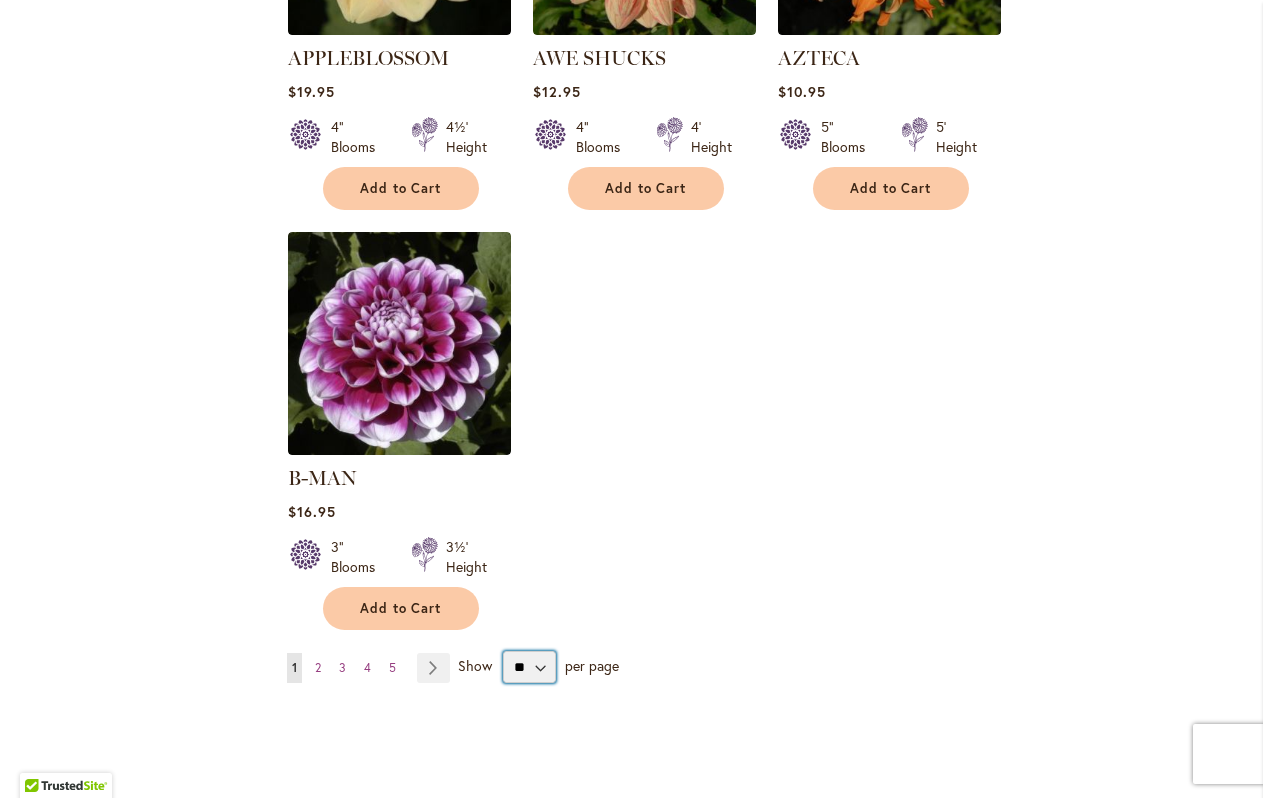 select on "**" 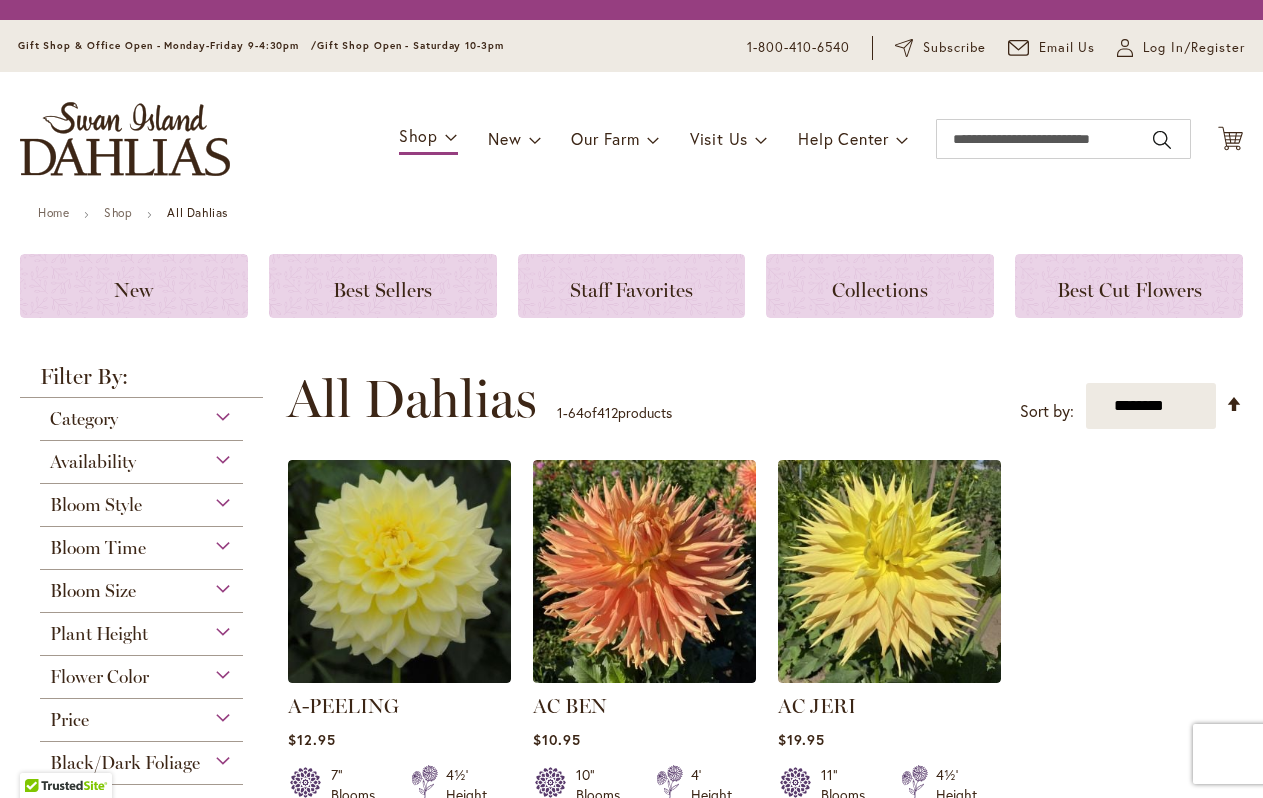 scroll, scrollTop: 0, scrollLeft: 0, axis: both 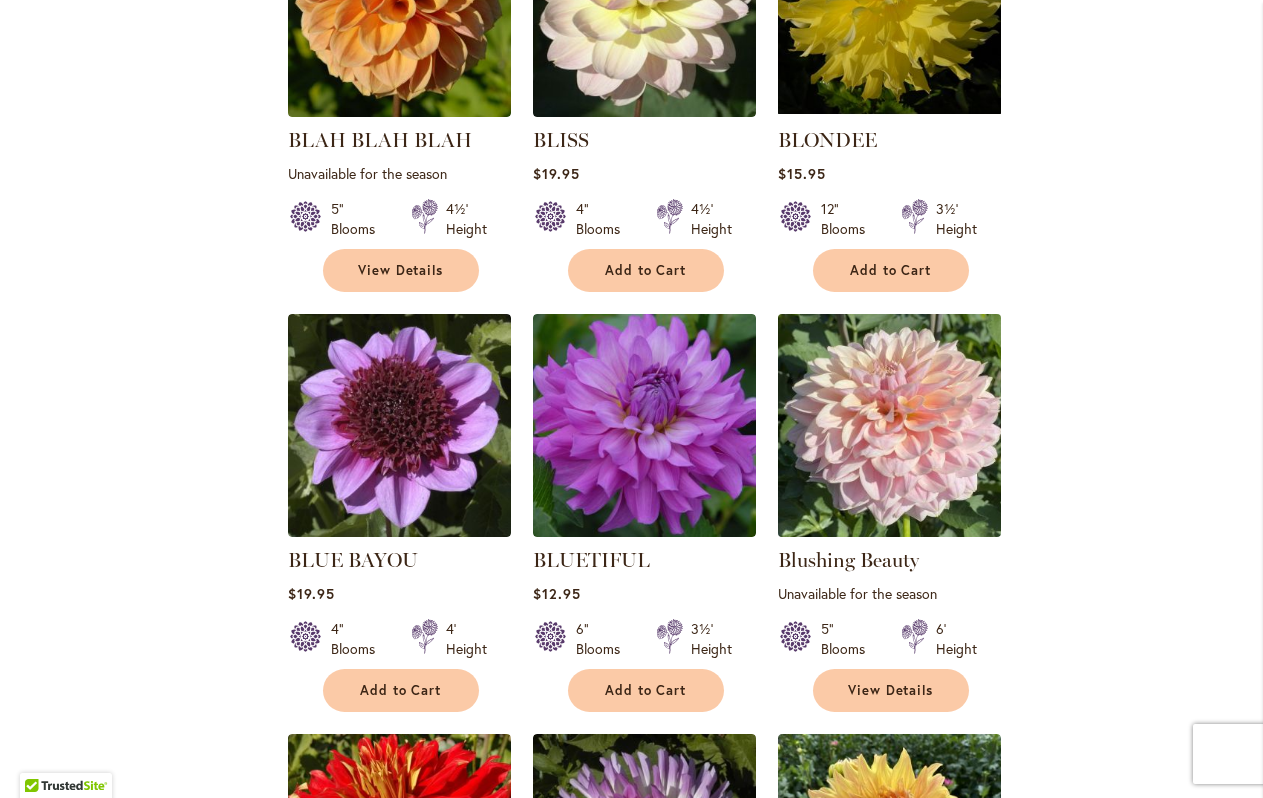 click at bounding box center (889, 426) 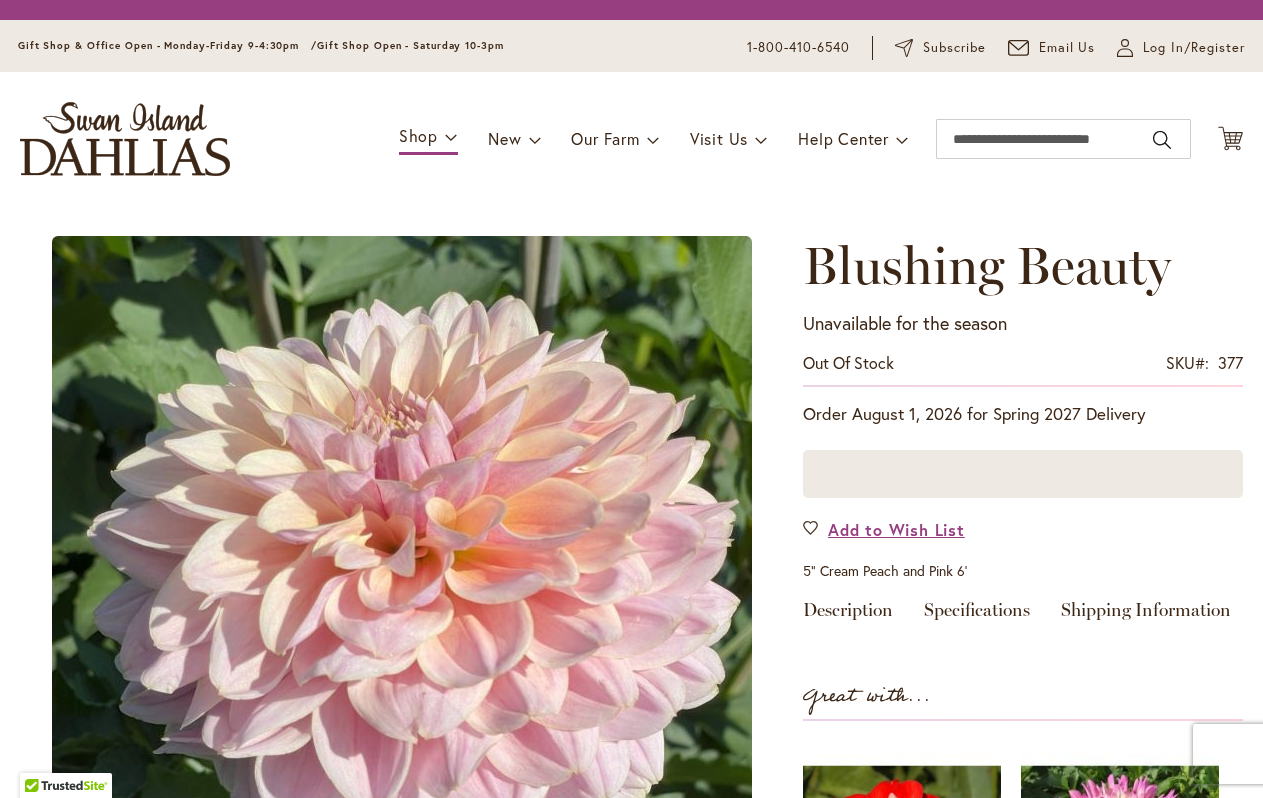 scroll, scrollTop: 0, scrollLeft: 0, axis: both 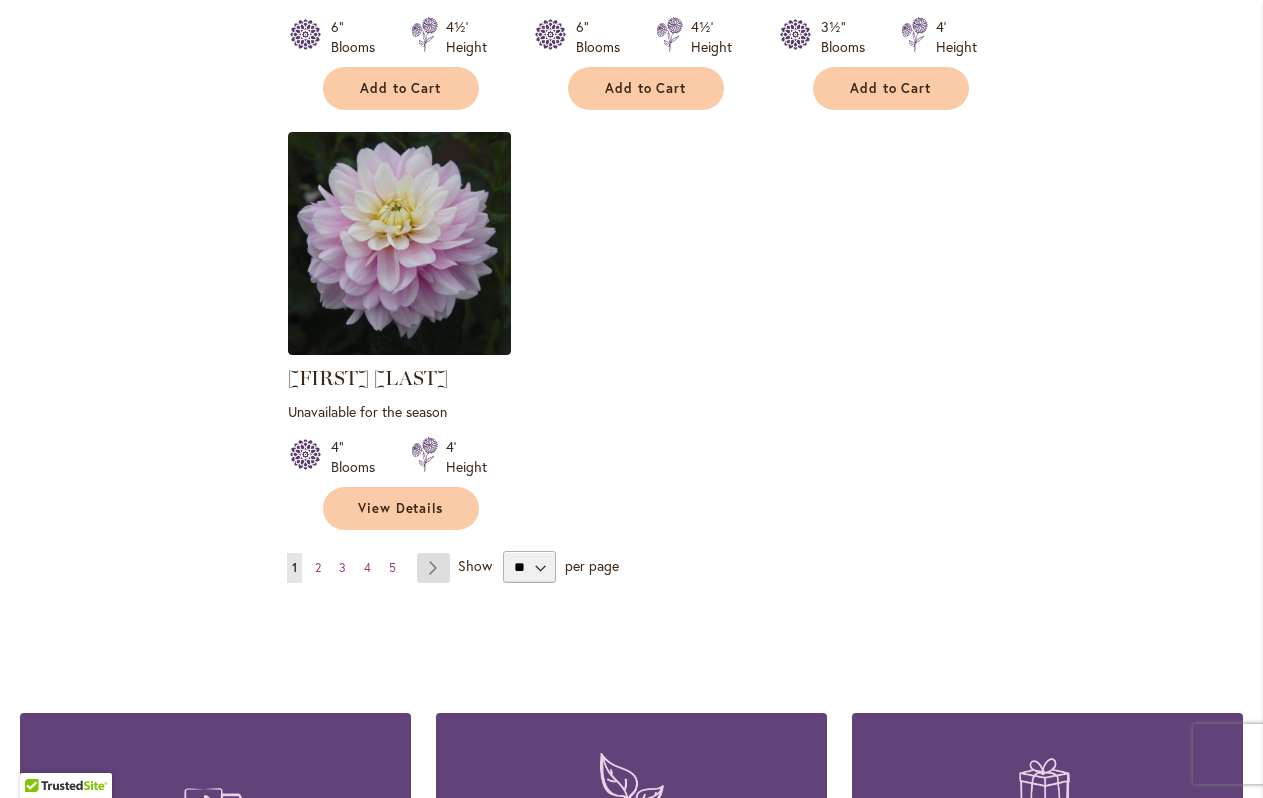 click on "Page
Next" at bounding box center (433, 568) 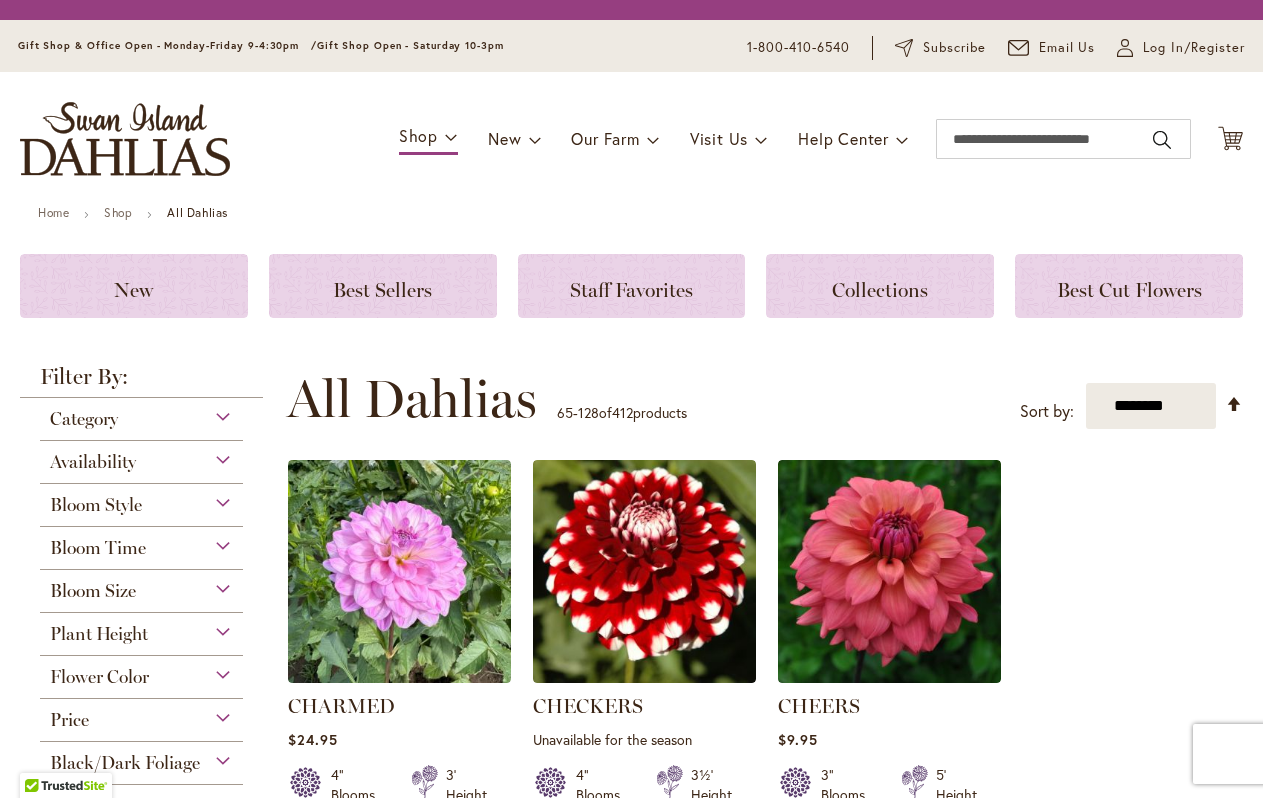 scroll, scrollTop: 0, scrollLeft: 0, axis: both 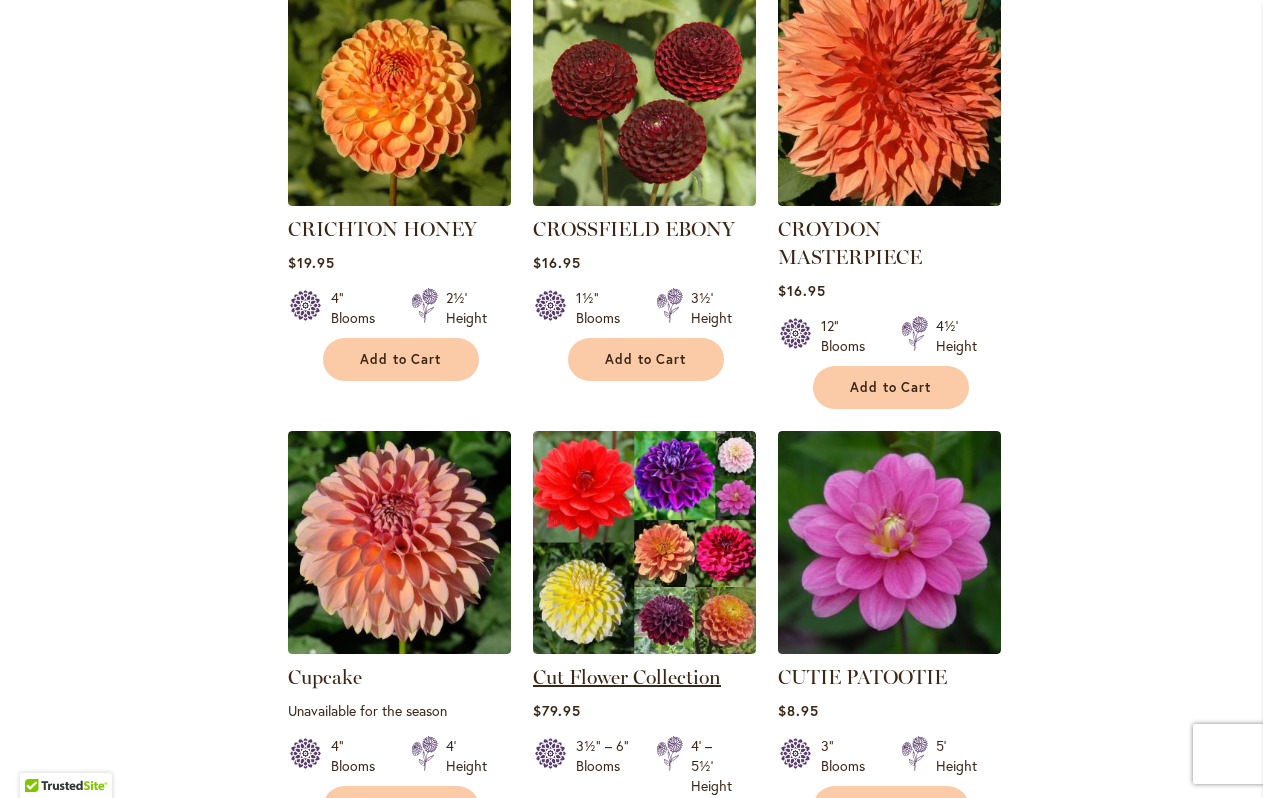 click on "Cut Flower Collection" at bounding box center [627, 677] 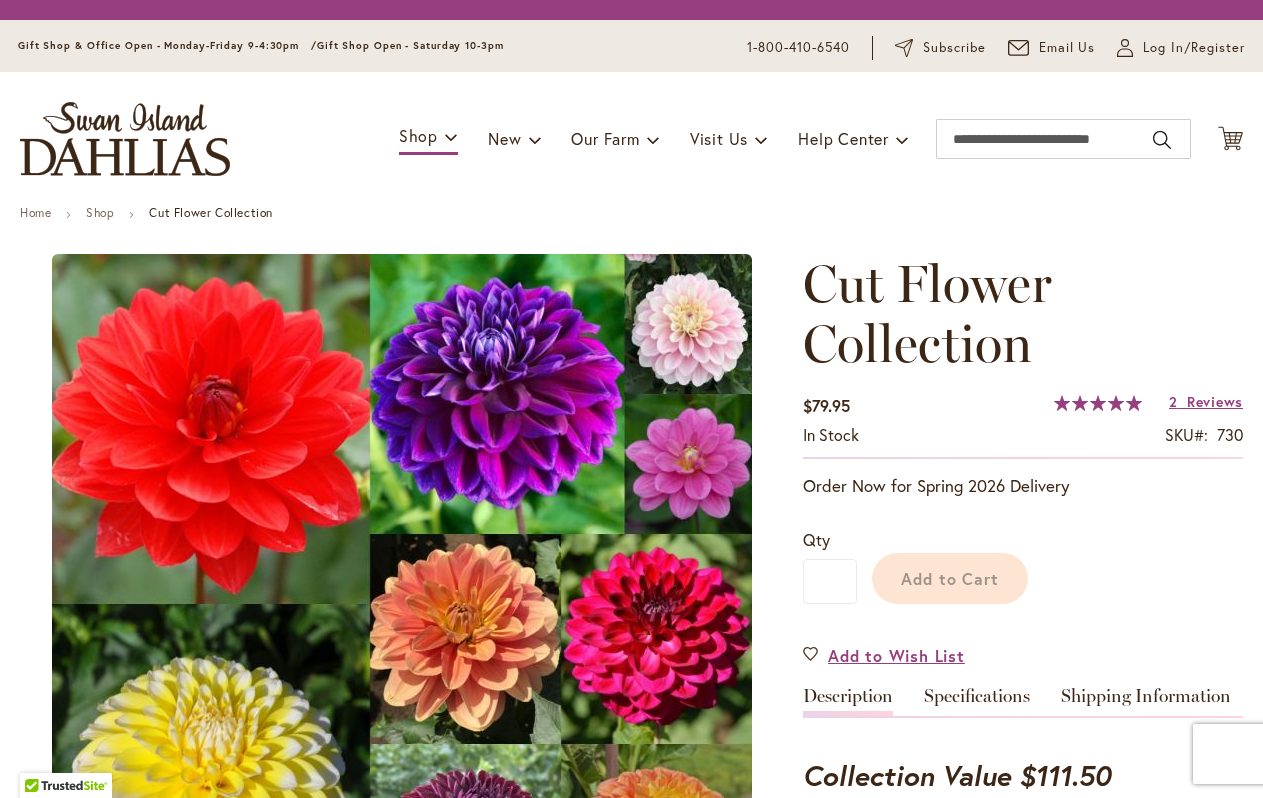 scroll, scrollTop: 0, scrollLeft: 0, axis: both 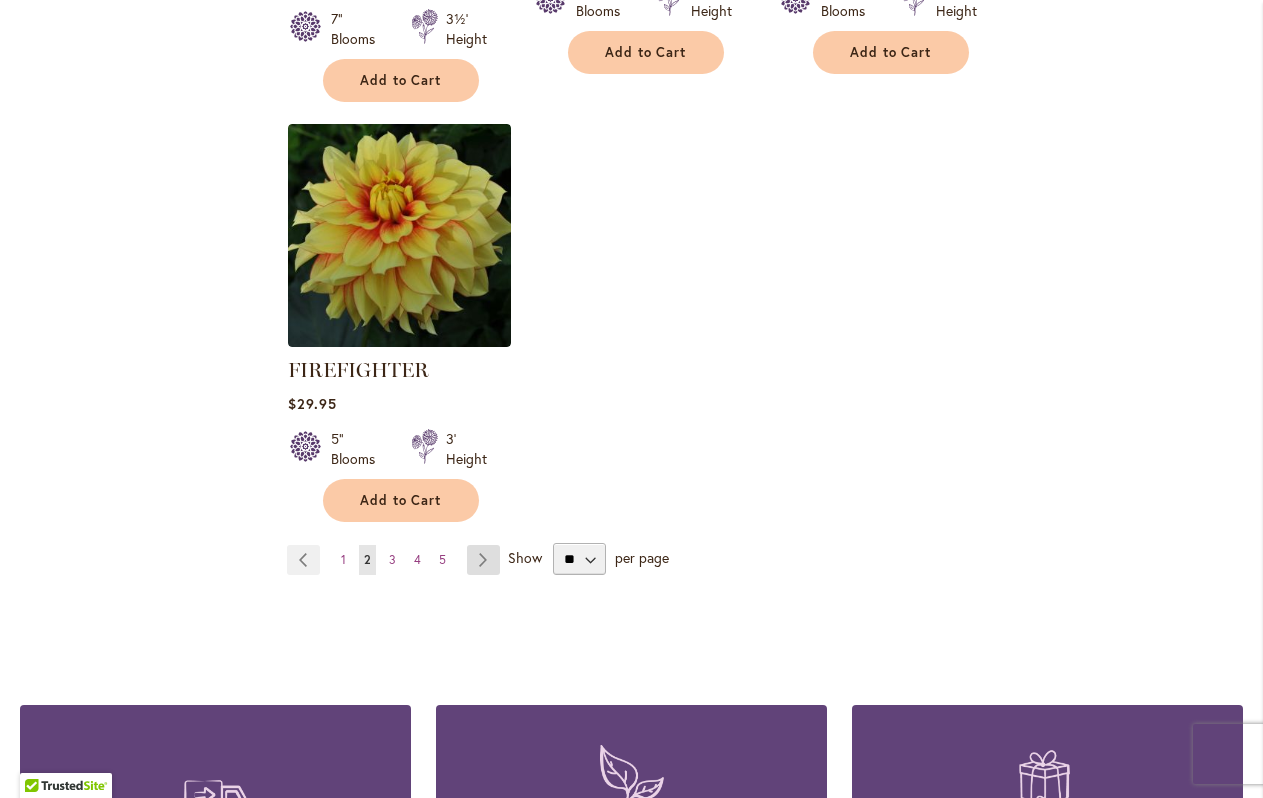 click on "Page
Next" at bounding box center (483, 560) 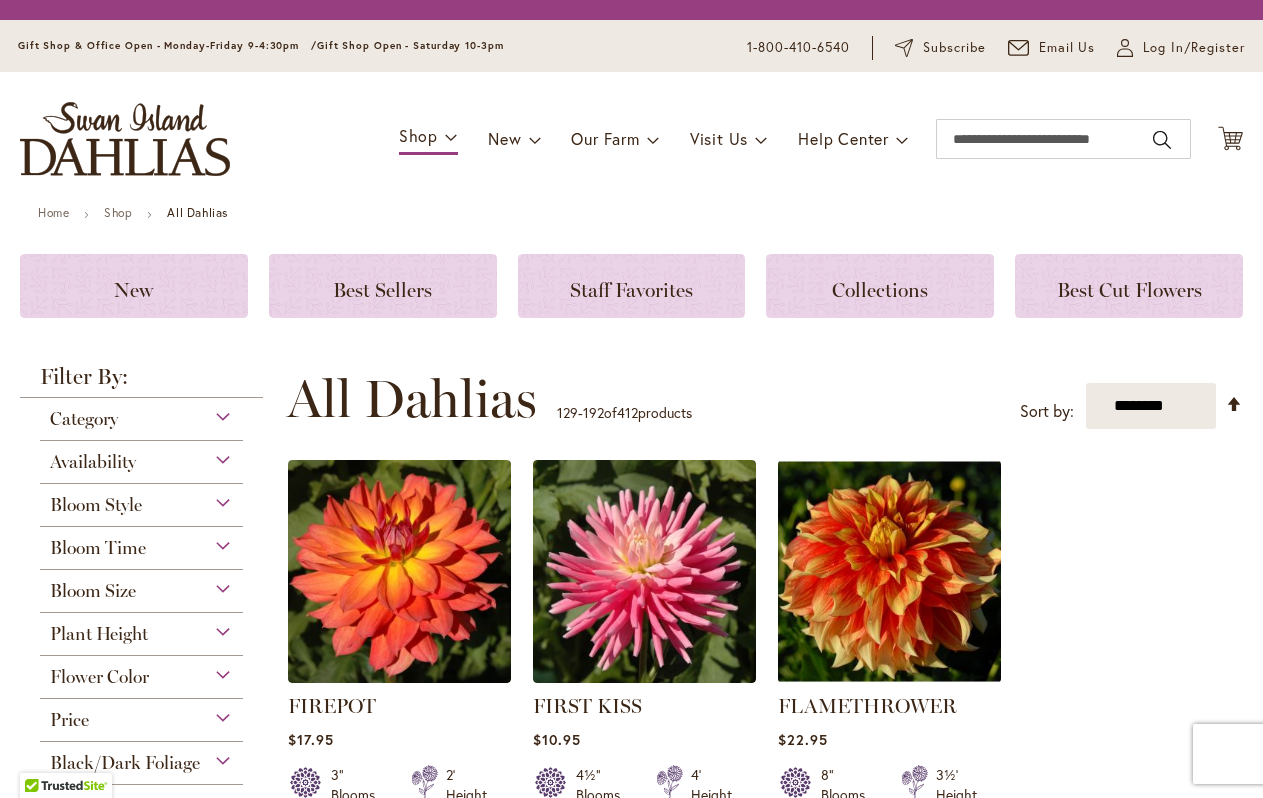 scroll, scrollTop: 0, scrollLeft: 0, axis: both 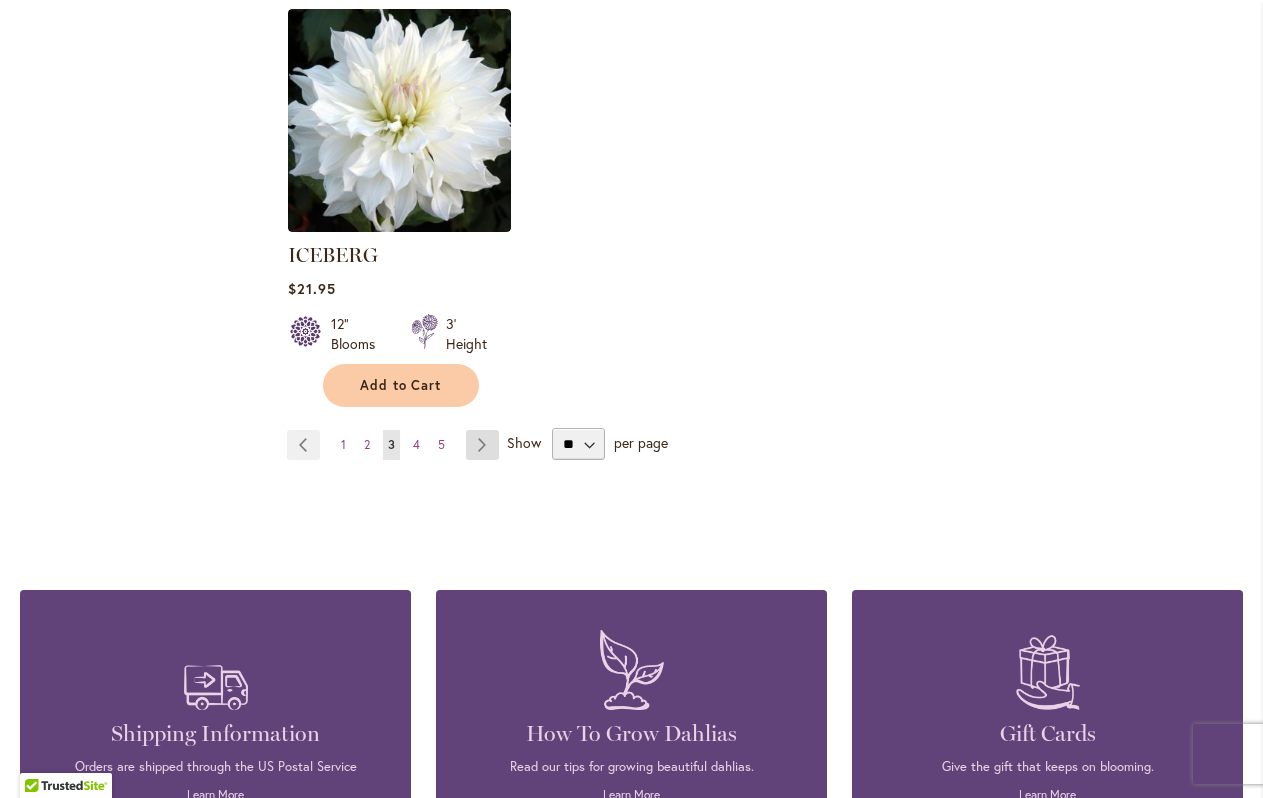 click on "Page
Next" at bounding box center (482, 445) 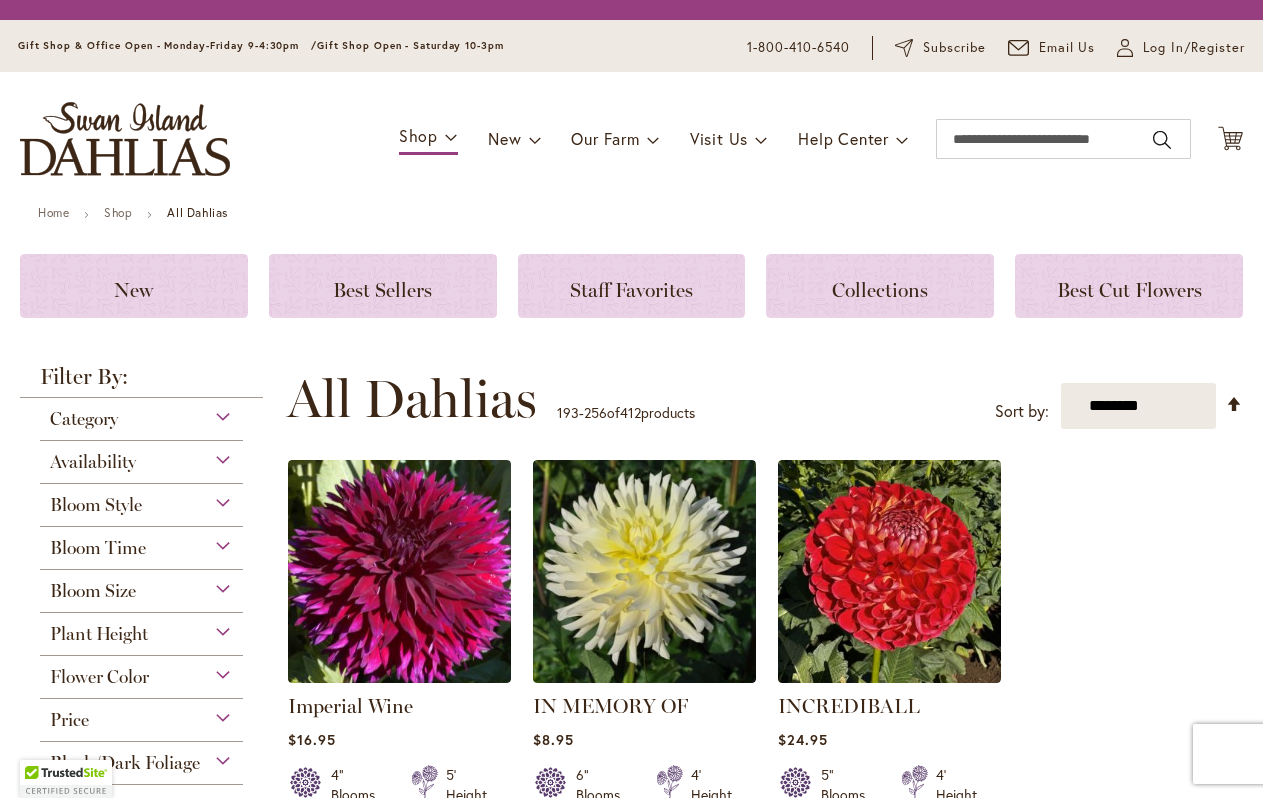 scroll, scrollTop: 0, scrollLeft: 0, axis: both 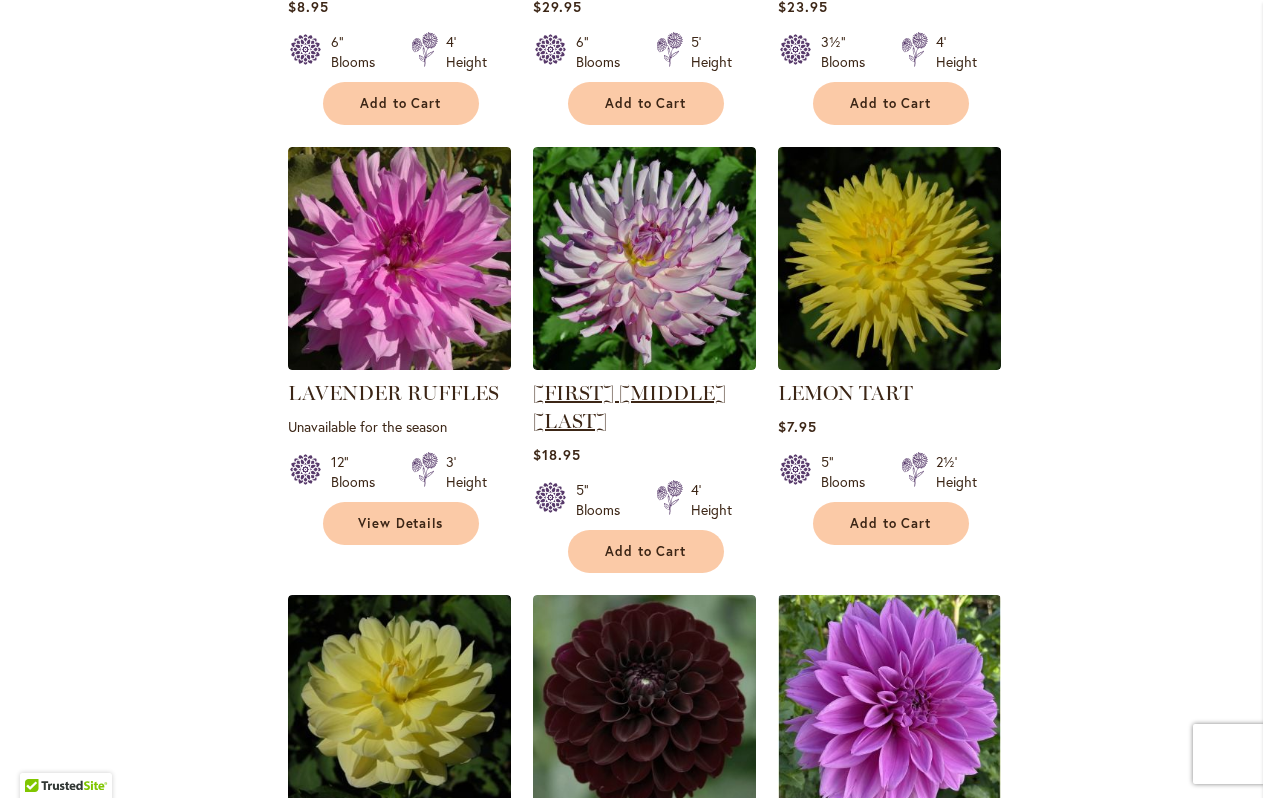 click on "LEILA SAVANNA ROSE" at bounding box center (629, 407) 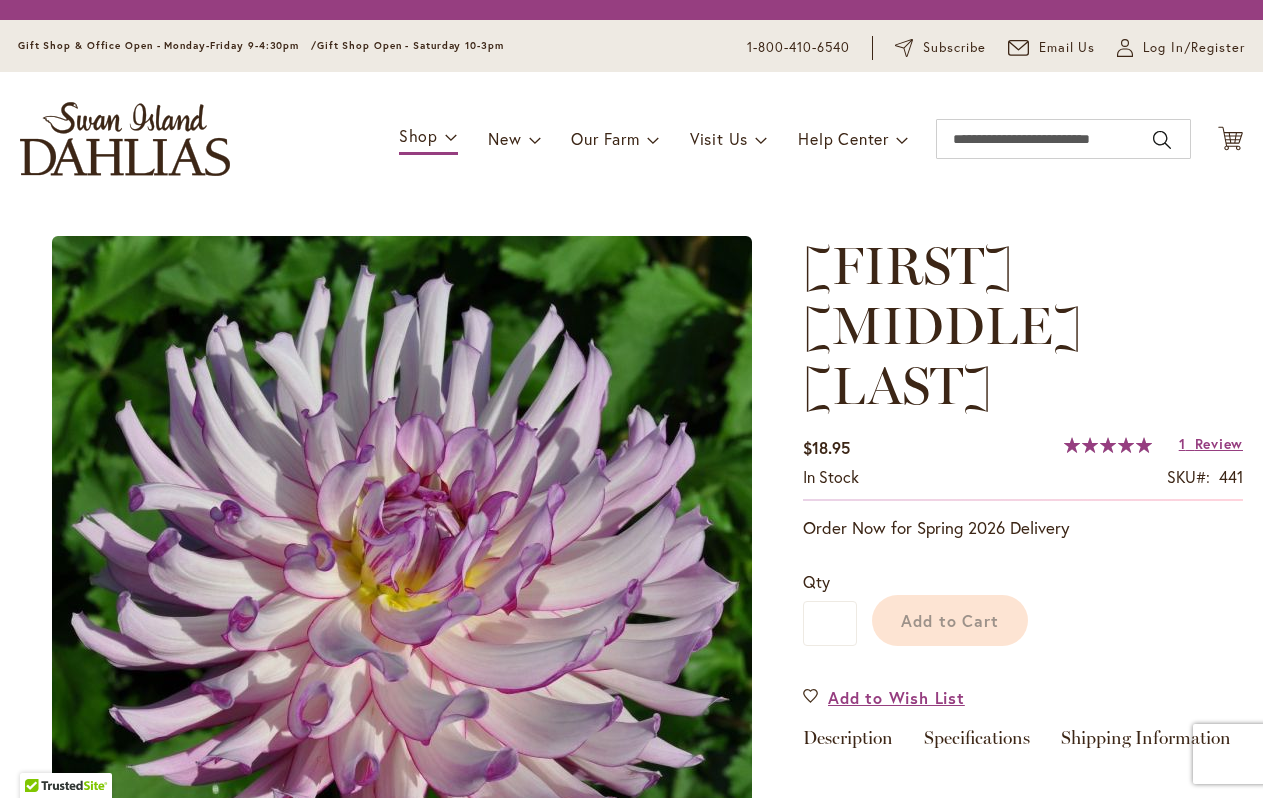 scroll, scrollTop: 0, scrollLeft: 0, axis: both 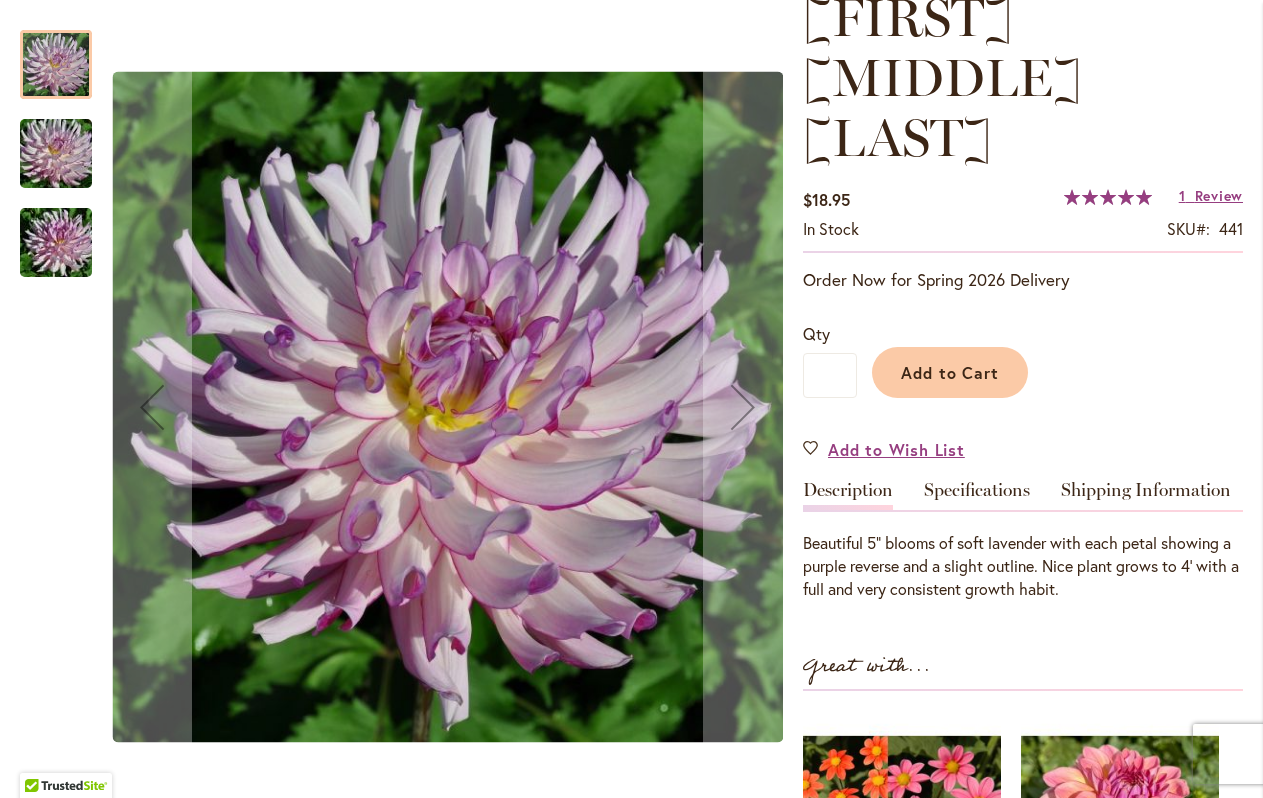 click at bounding box center (56, 243) 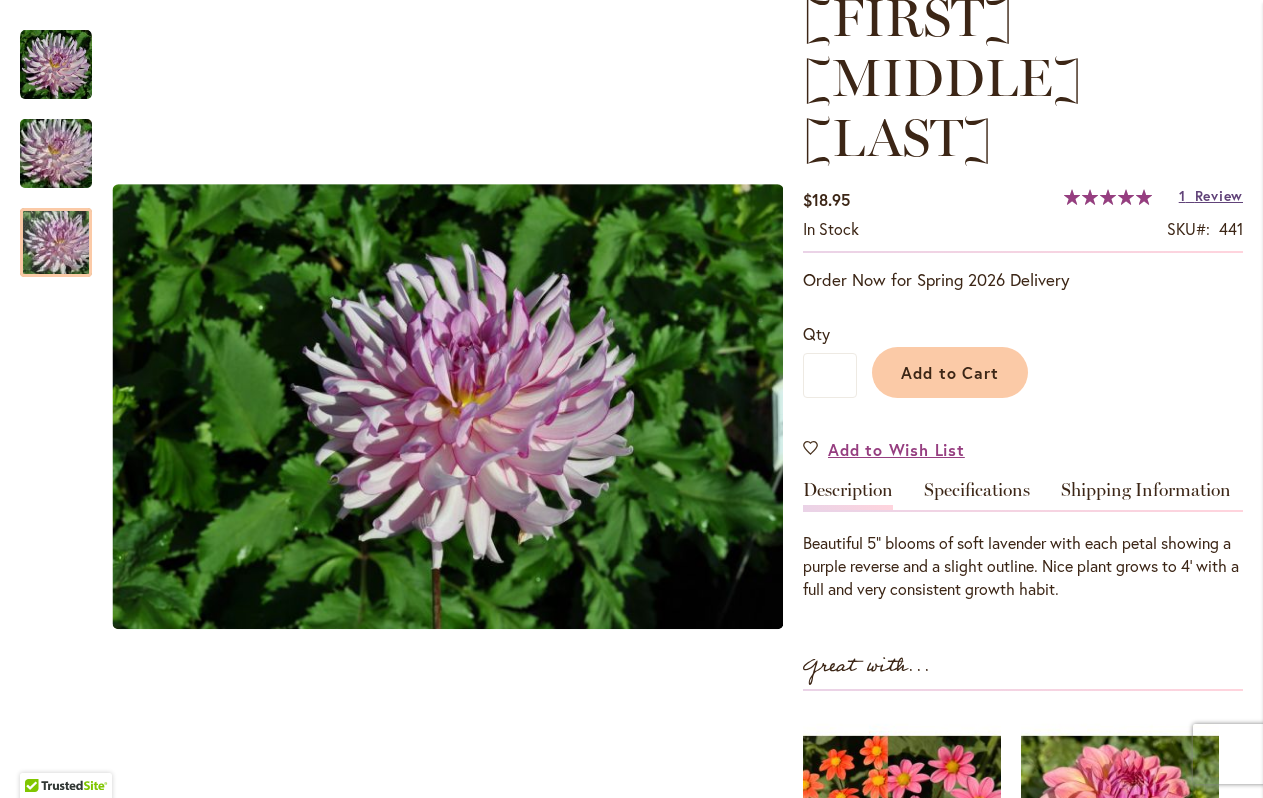 click on "Review" at bounding box center [1219, 195] 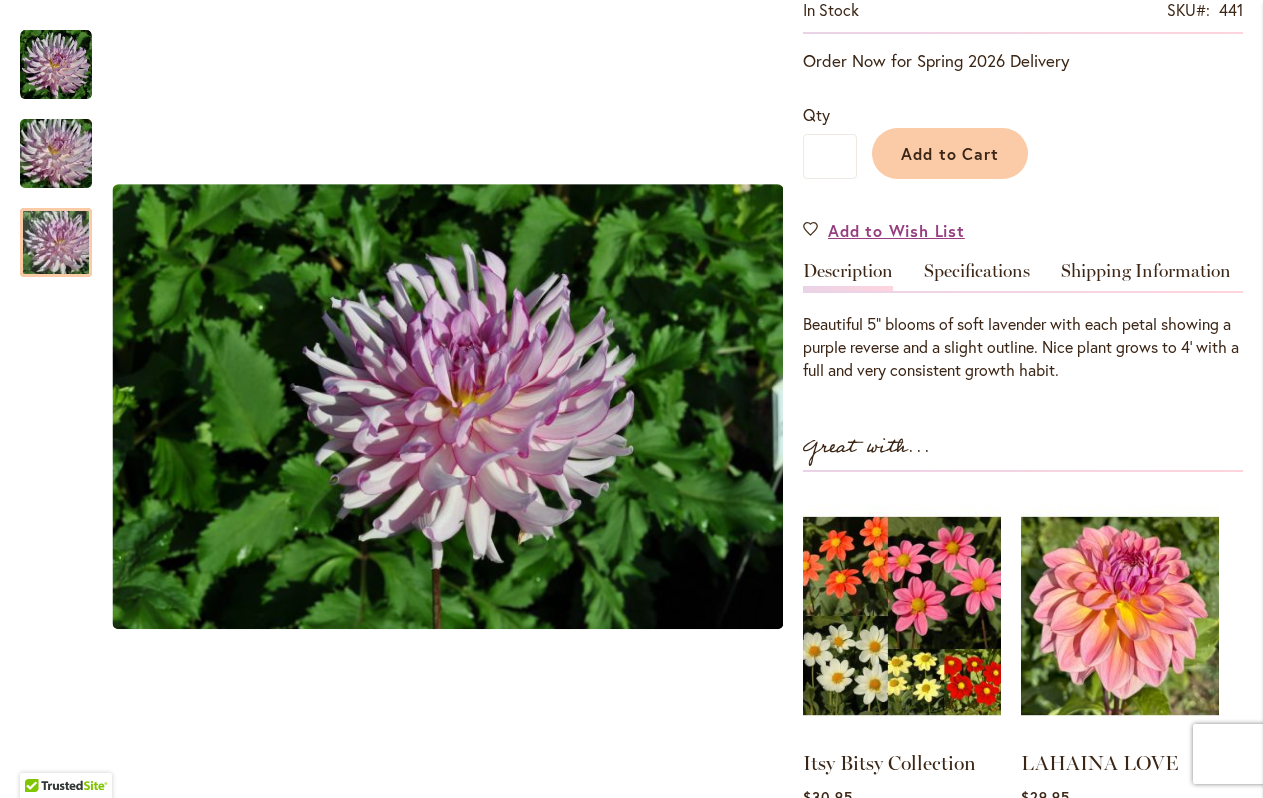 scroll, scrollTop: 414, scrollLeft: 0, axis: vertical 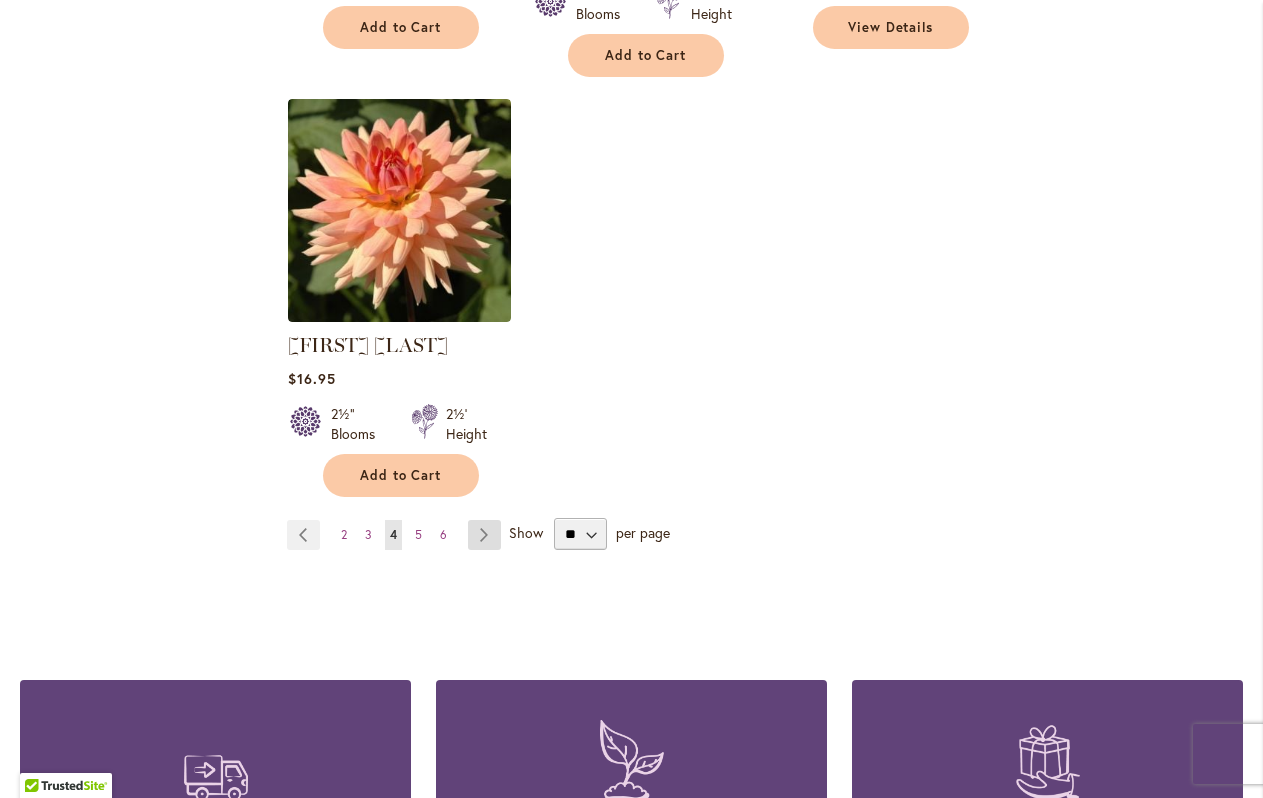 click on "Page
Next" at bounding box center [484, 535] 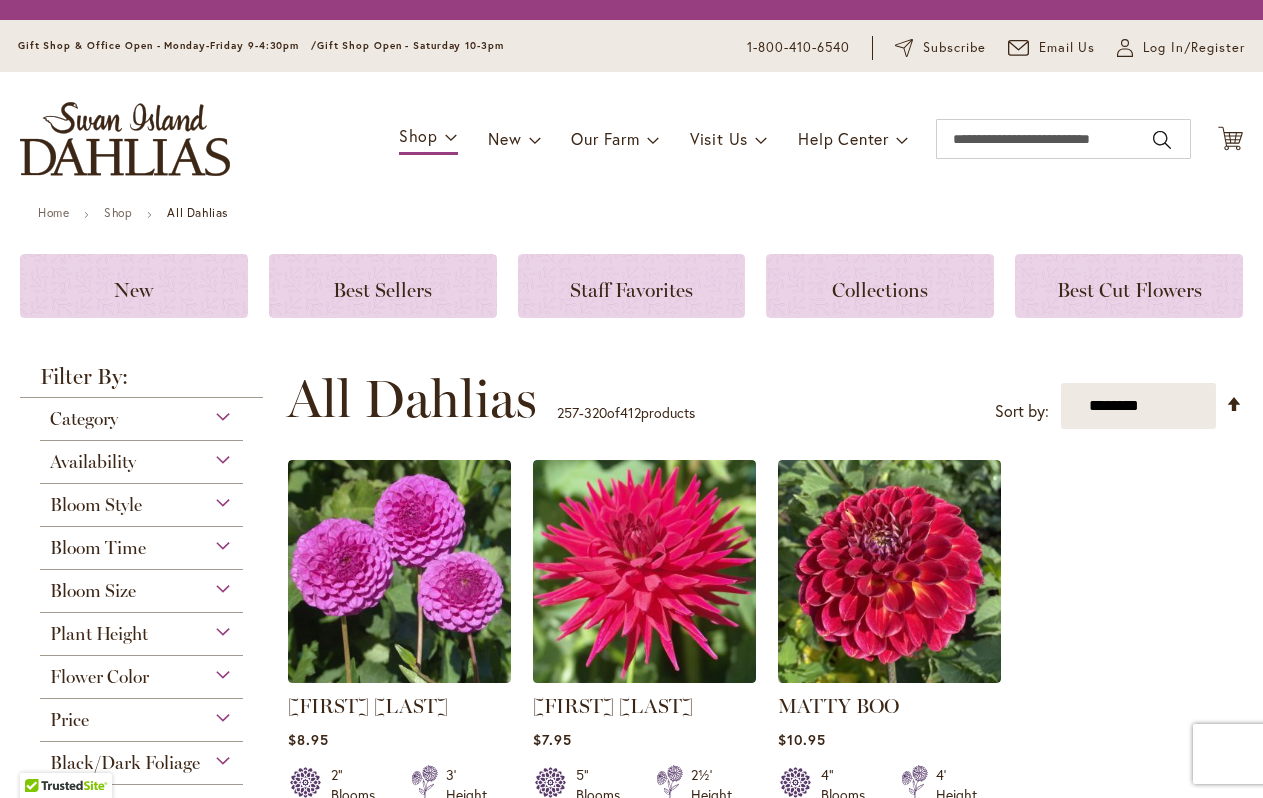 scroll, scrollTop: 0, scrollLeft: 0, axis: both 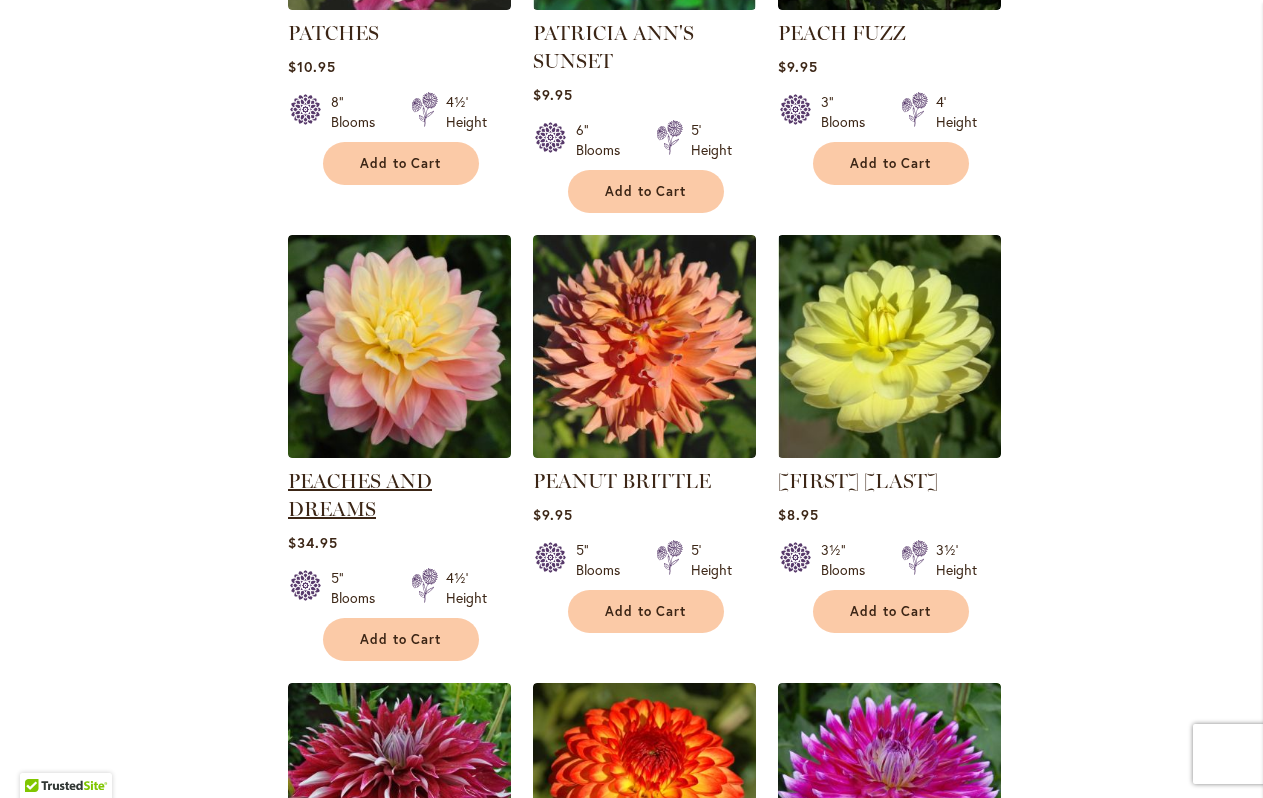 click on "PEACHES AND DREAMS" at bounding box center [360, 495] 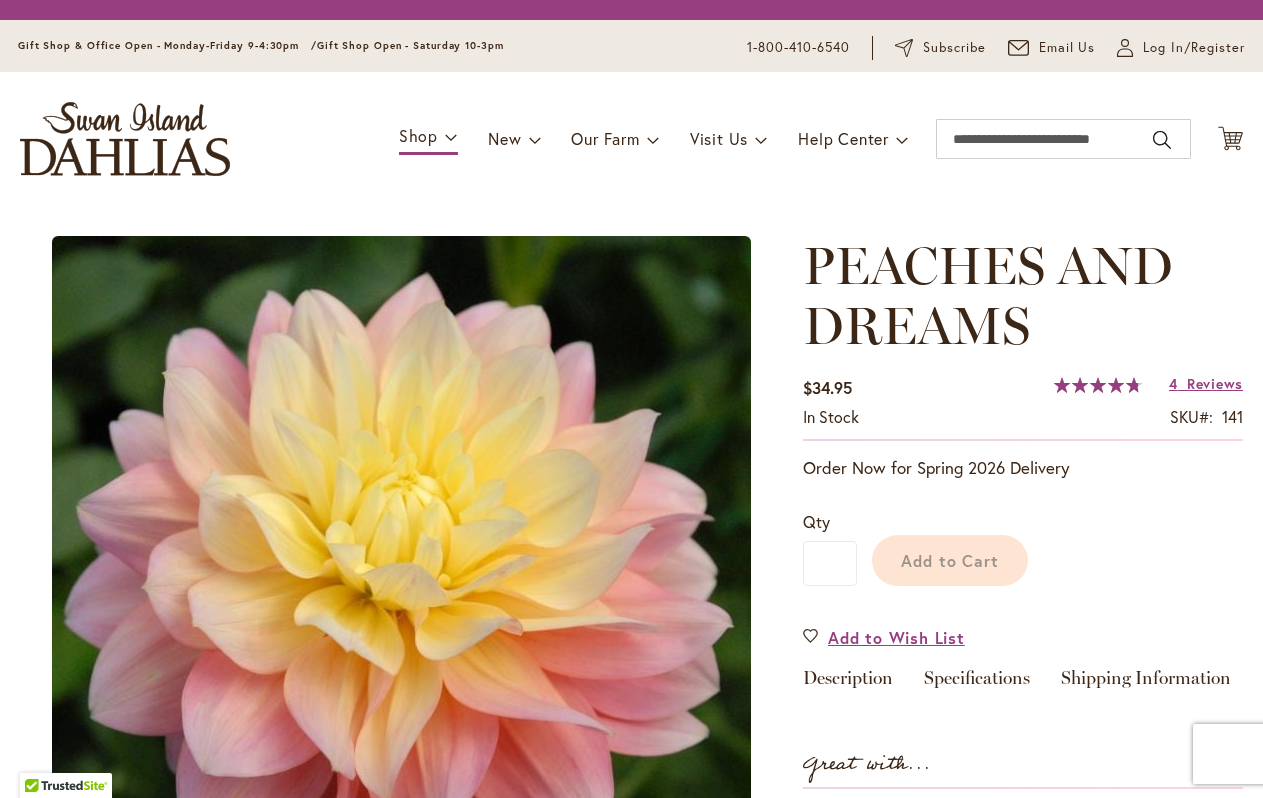 scroll, scrollTop: 0, scrollLeft: 0, axis: both 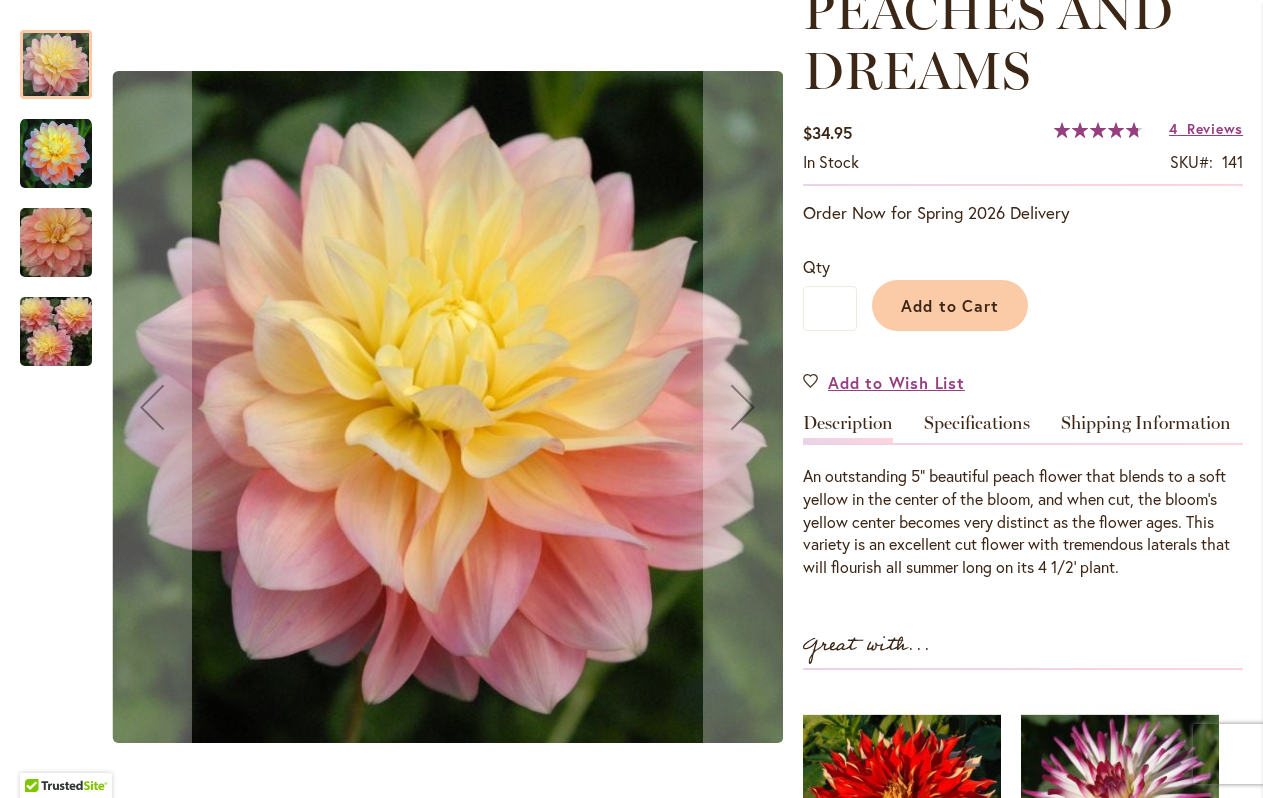 click at bounding box center [56, 332] 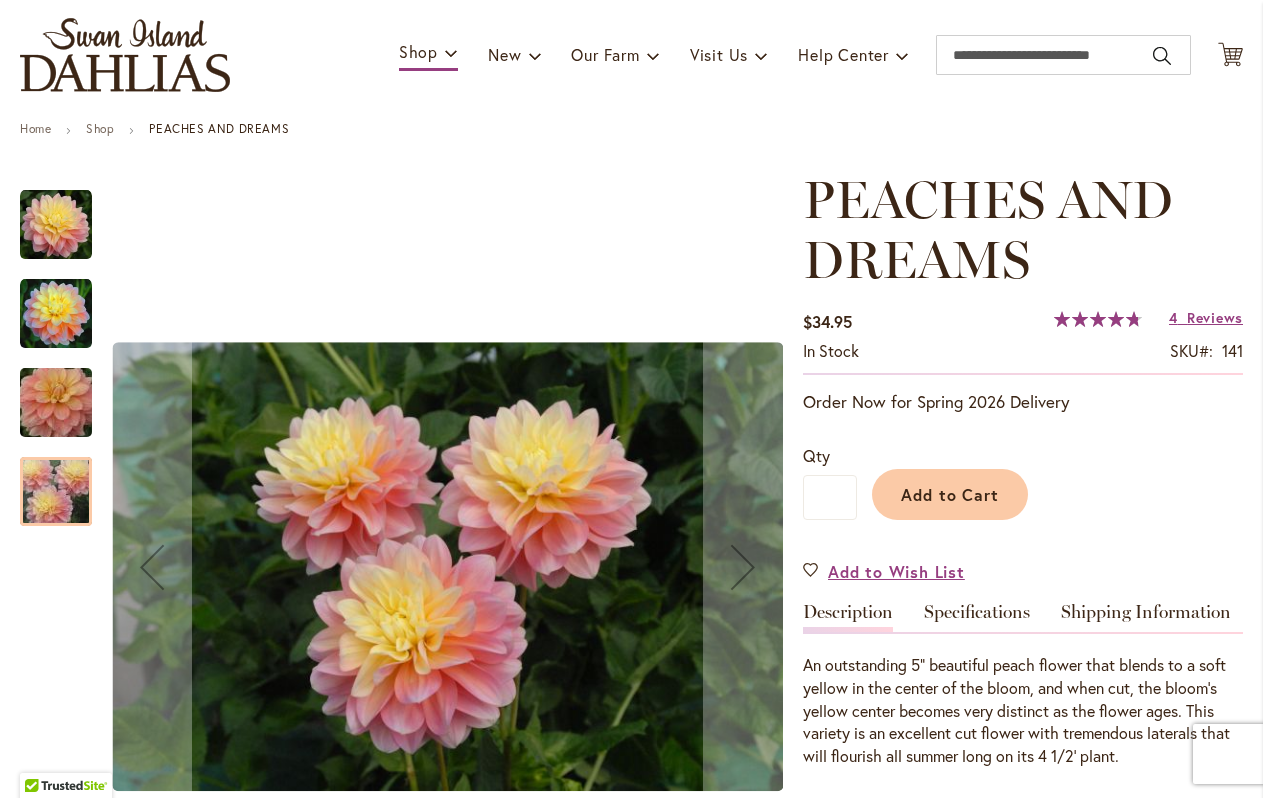 scroll, scrollTop: 187, scrollLeft: 0, axis: vertical 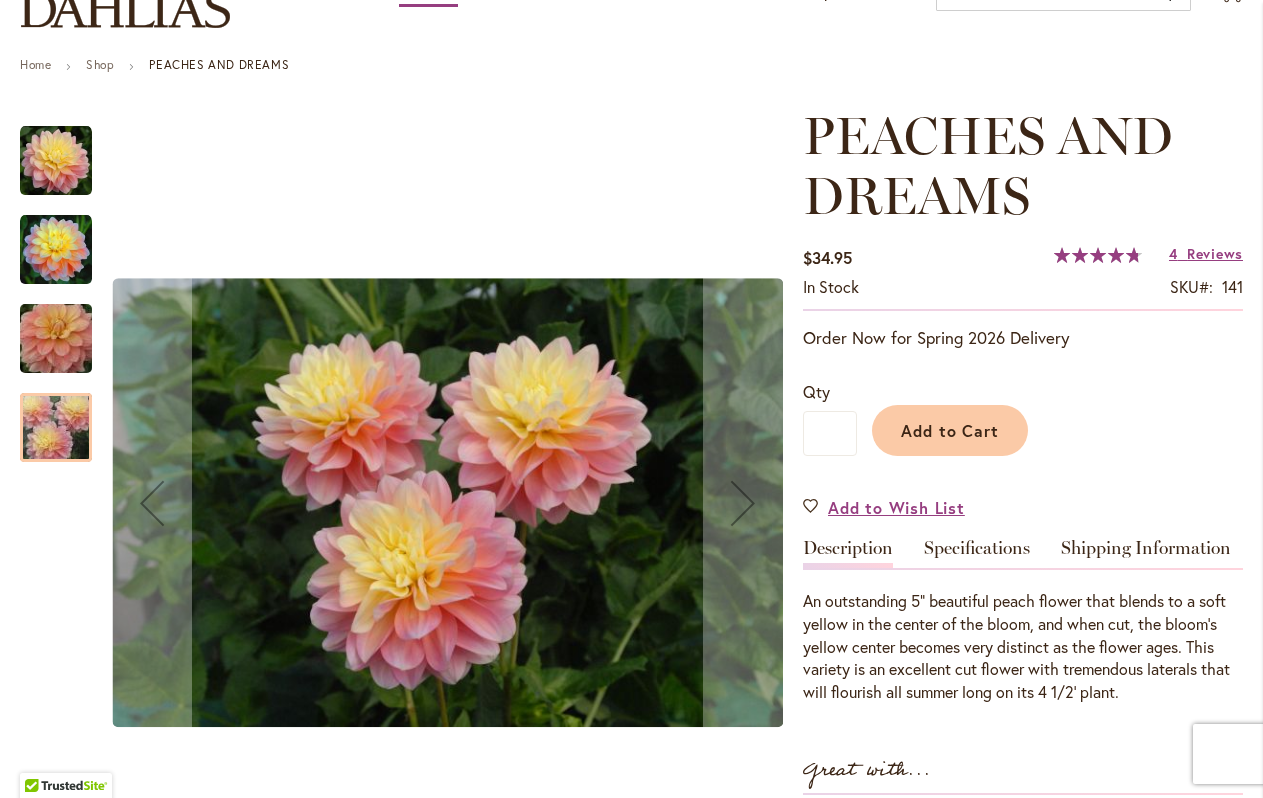 click at bounding box center [56, 339] 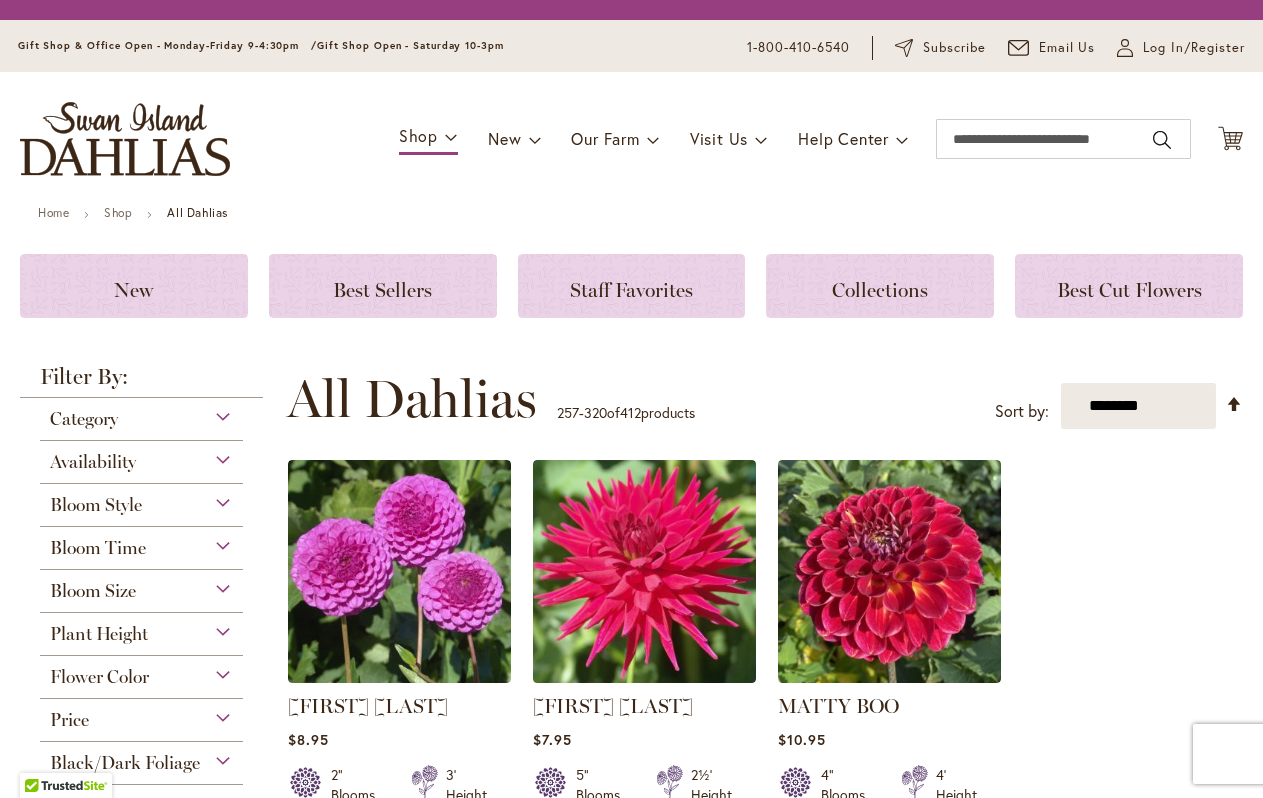 scroll, scrollTop: 0, scrollLeft: 0, axis: both 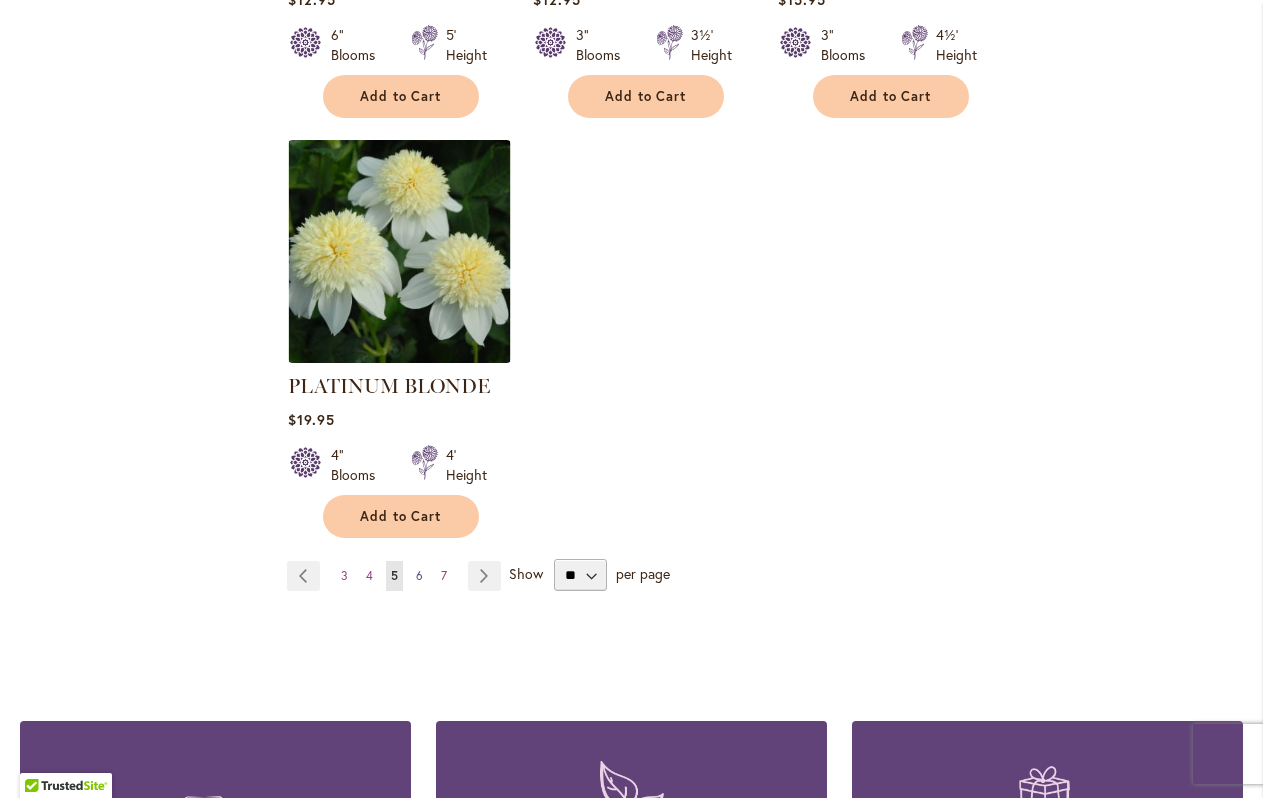 click on "6" at bounding box center [419, 575] 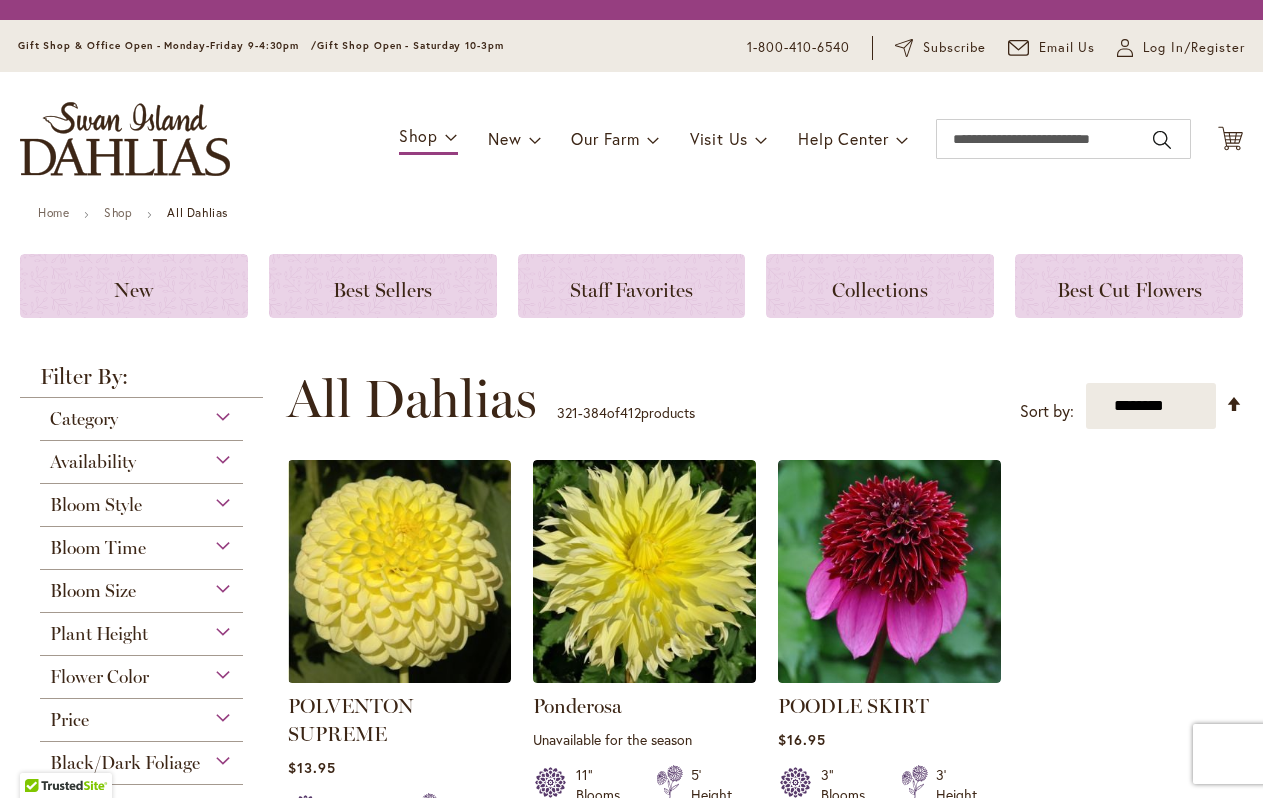 scroll, scrollTop: 0, scrollLeft: 0, axis: both 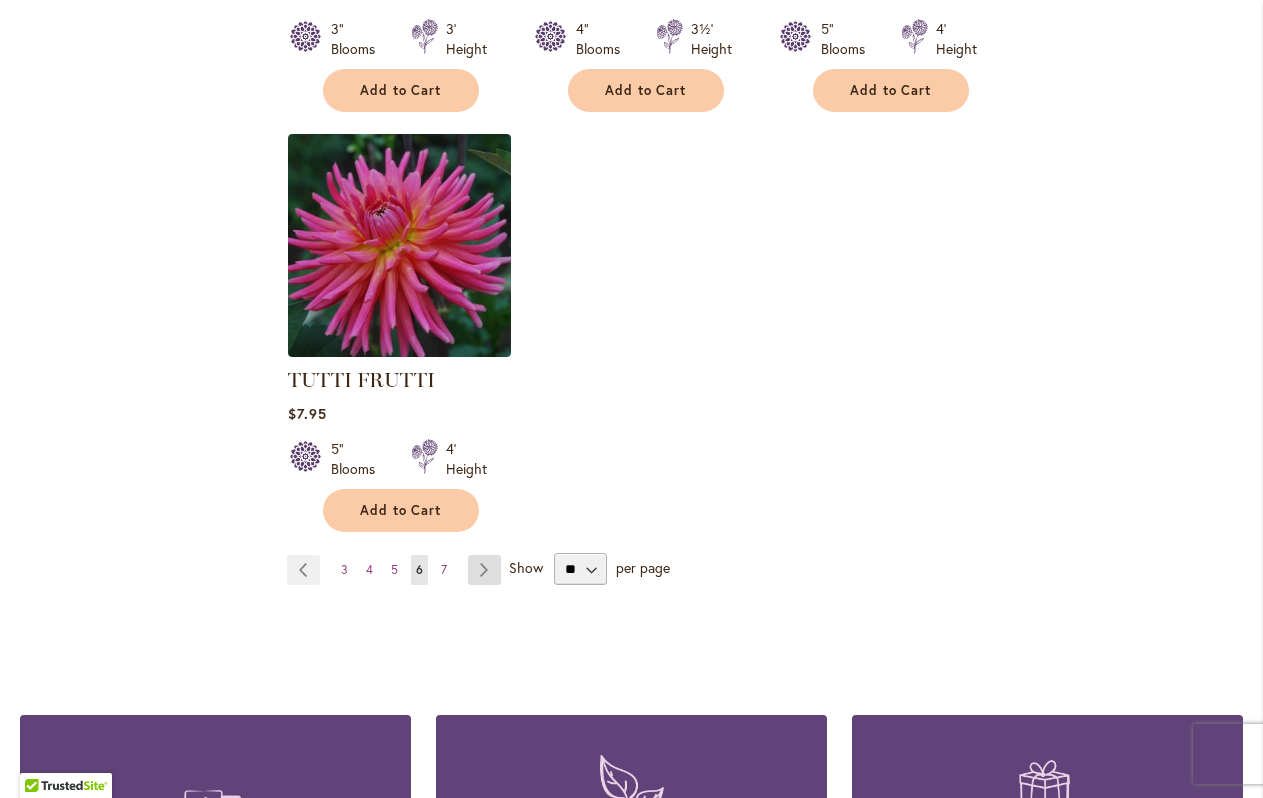 click on "Page
Next" at bounding box center (484, 570) 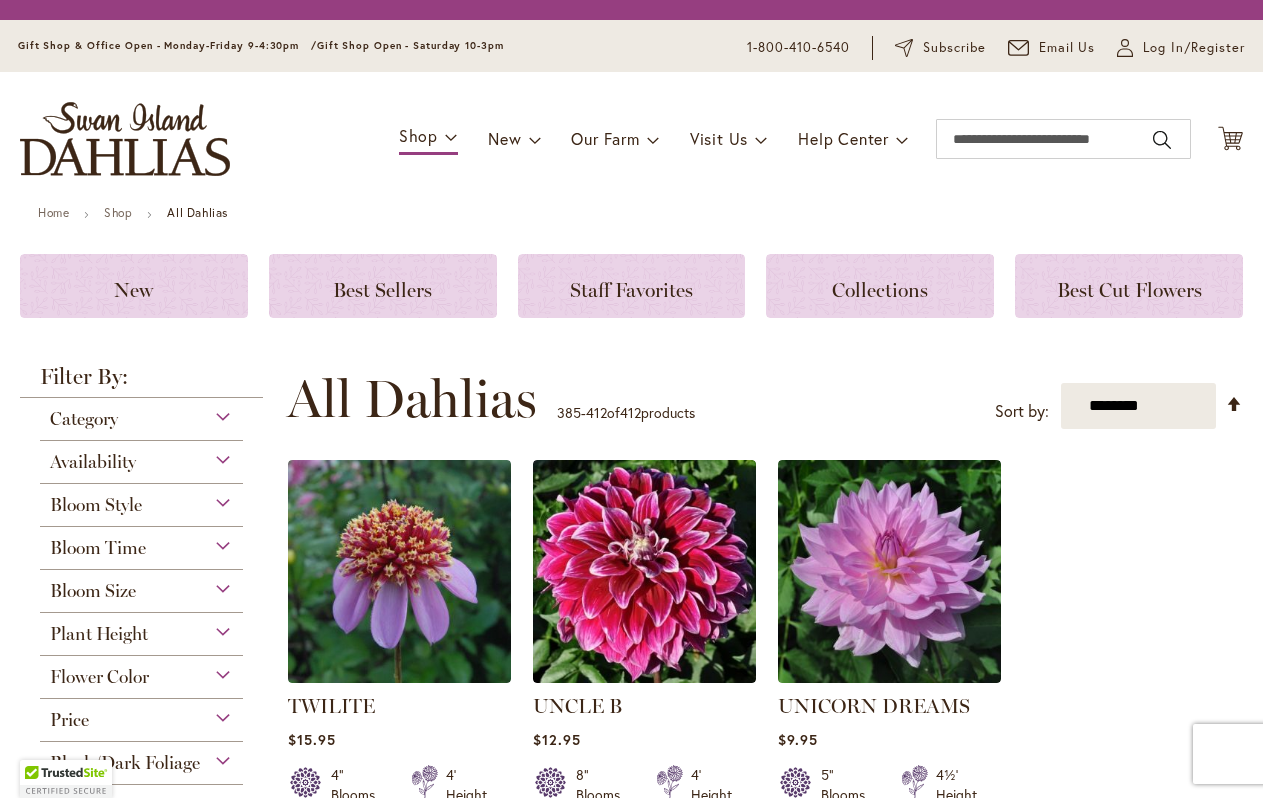 scroll, scrollTop: 0, scrollLeft: 0, axis: both 